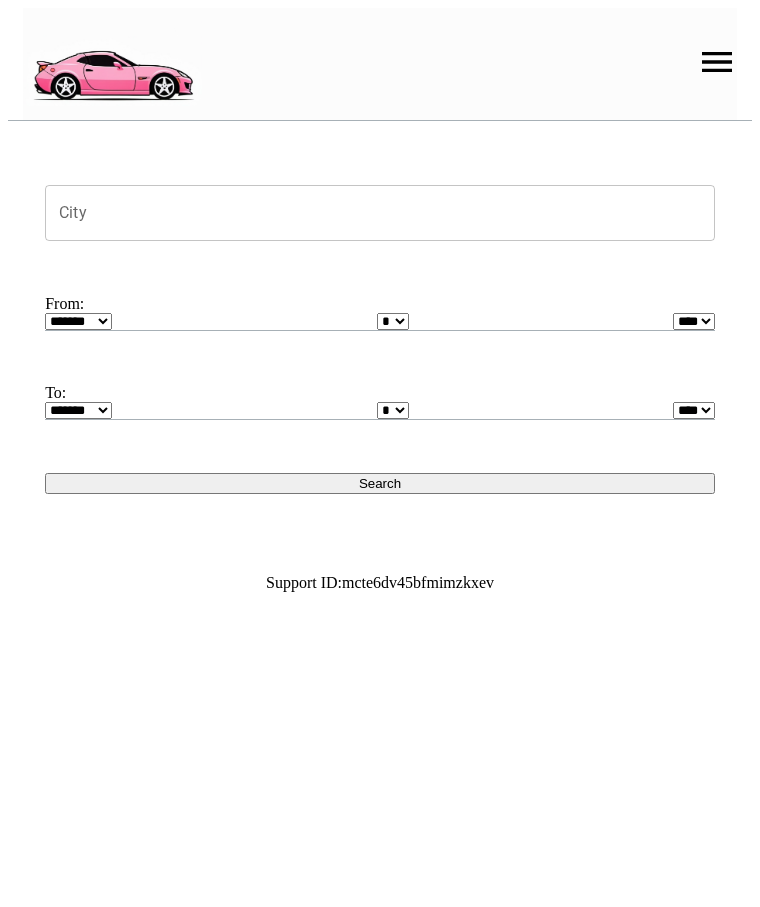 scroll, scrollTop: 0, scrollLeft: 0, axis: both 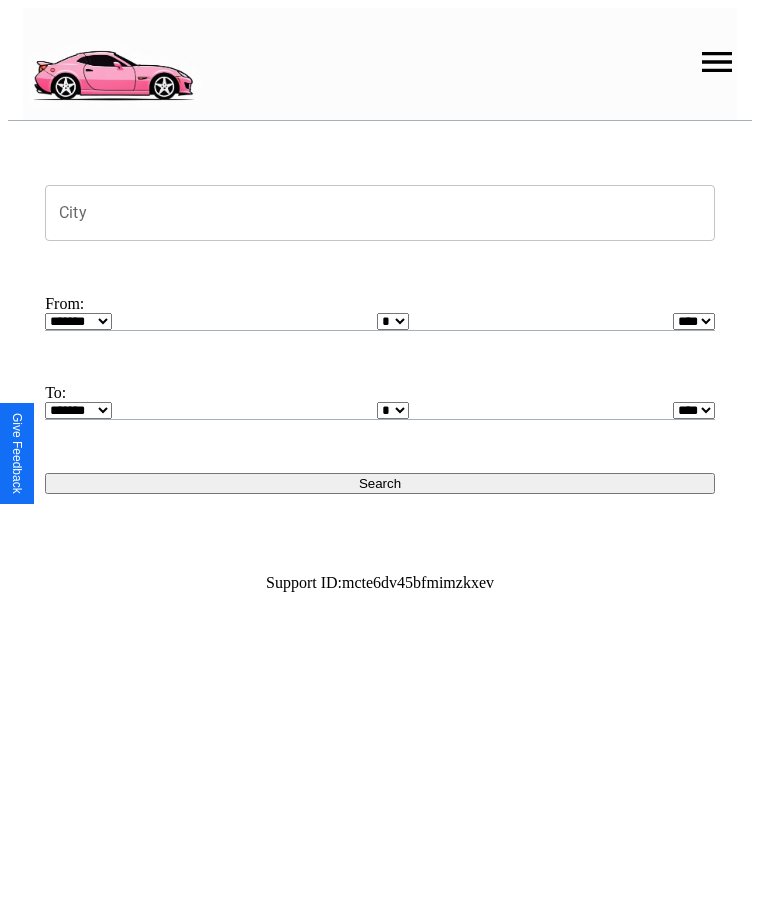 click at bounding box center [717, 62] 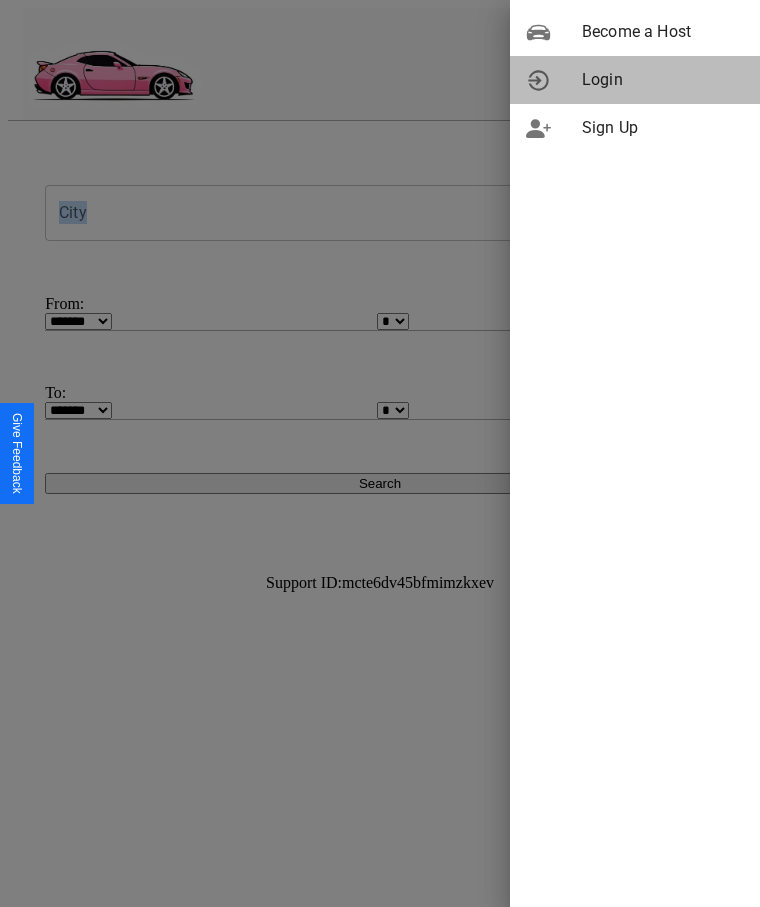 click on "Login" at bounding box center [663, 80] 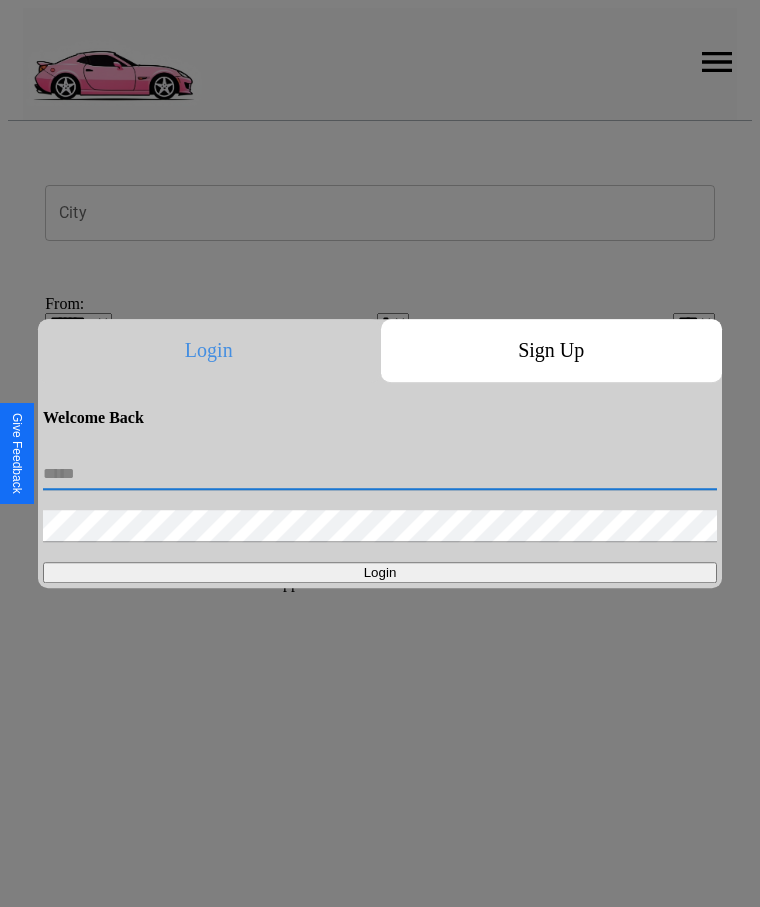 click at bounding box center [380, 474] 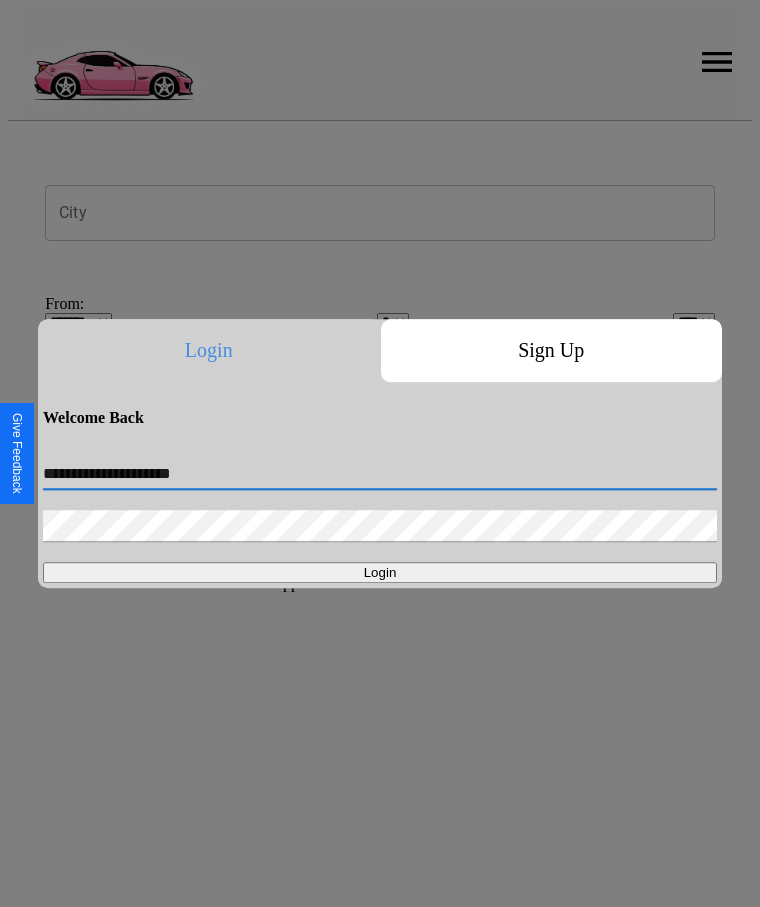 type on "**********" 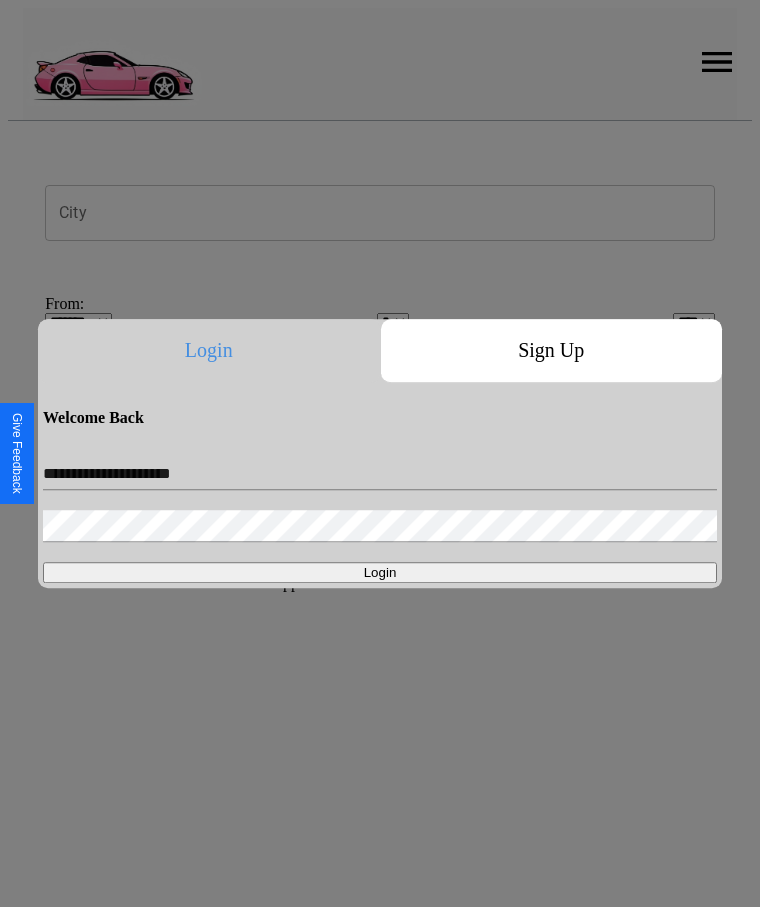 click on "Login" at bounding box center (380, 572) 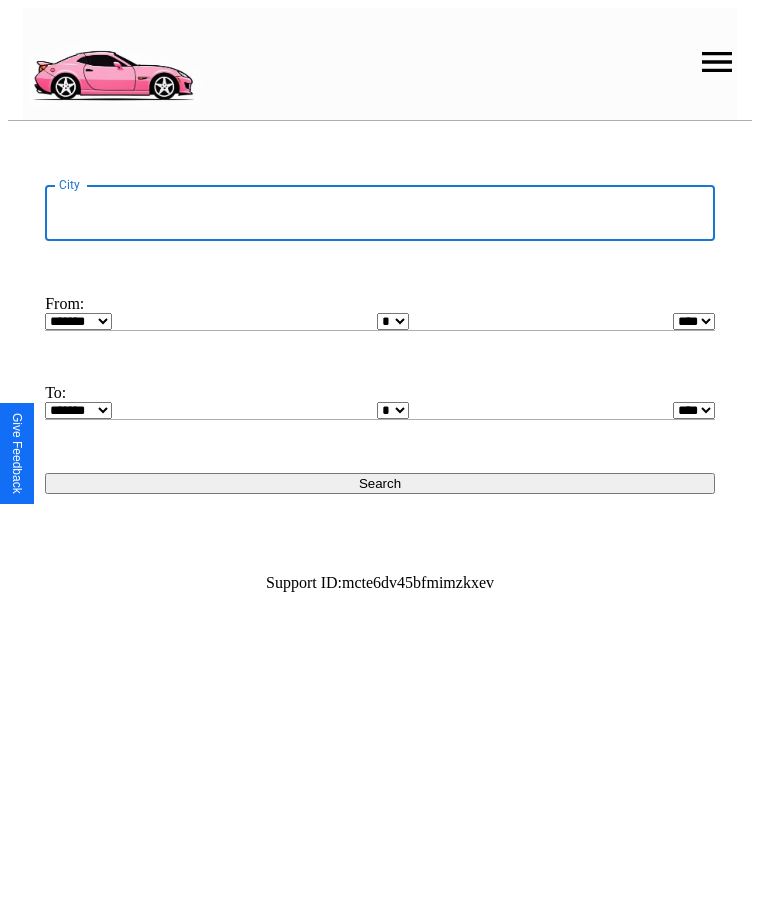 click on "City" at bounding box center [380, 213] 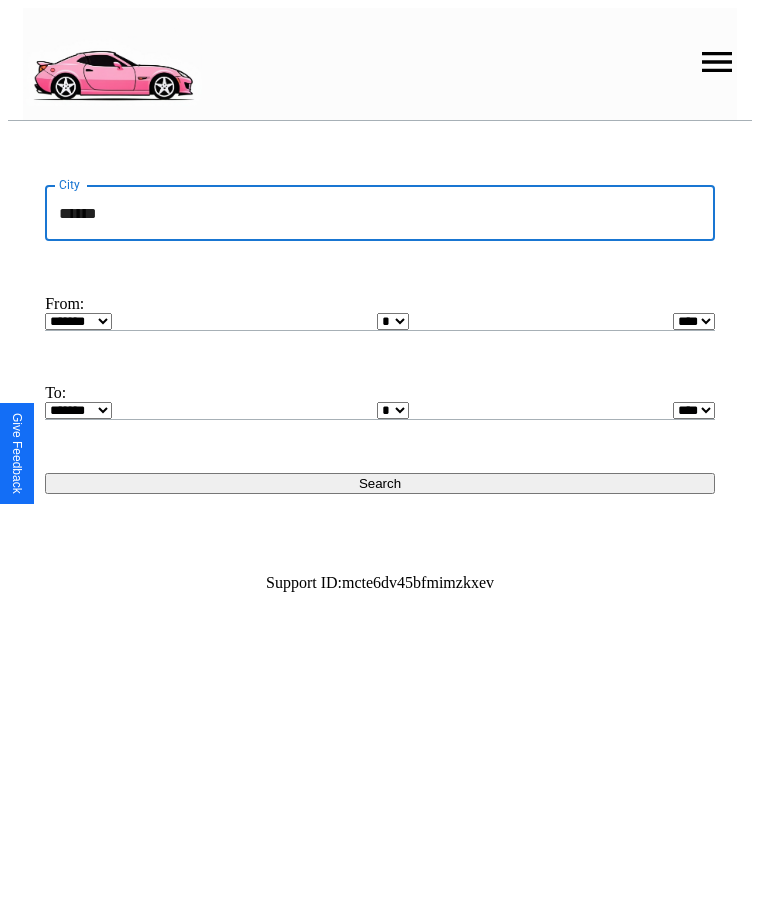 type on "******" 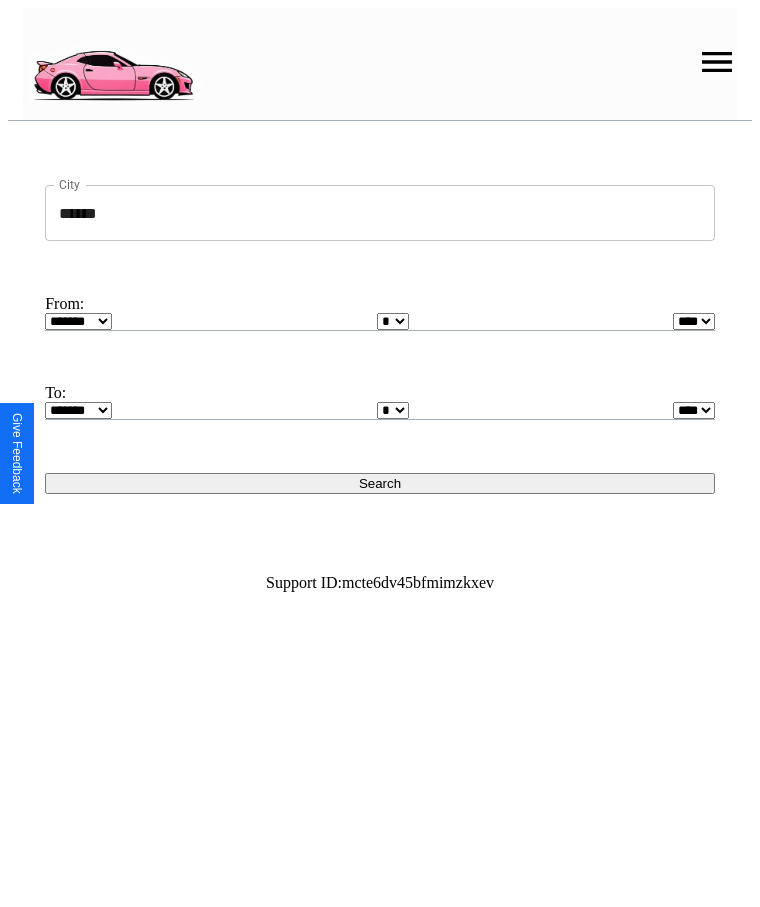 click on "******* ******** ***** ***** *** **** **** ****** ********* ******* ******** ********" at bounding box center [78, 321] 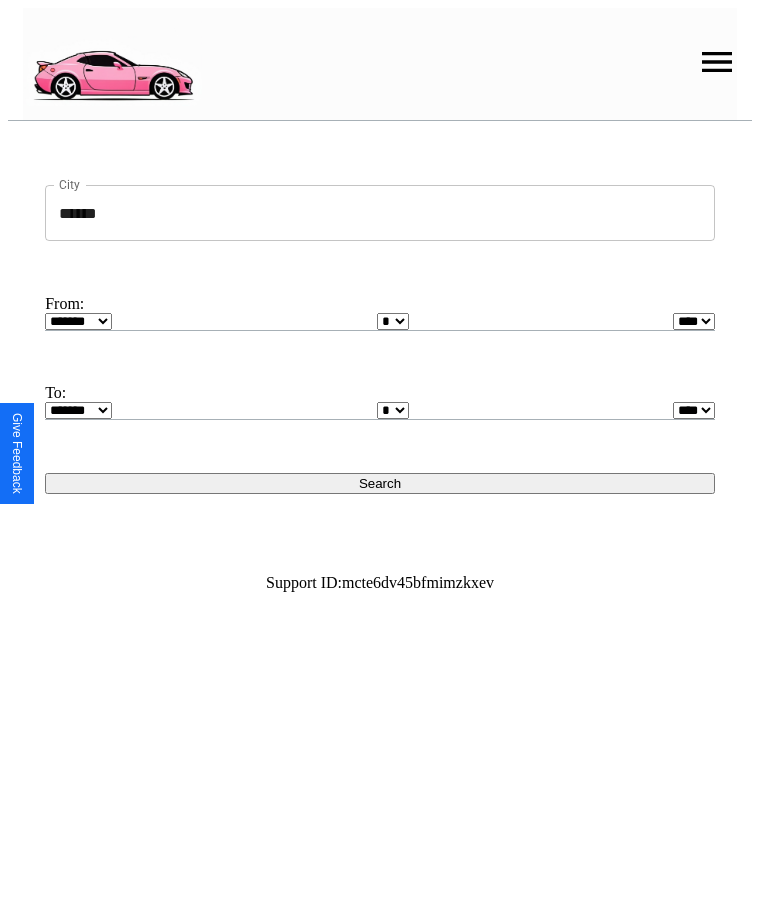 click on "* * * * * * * * * ** ** ** ** ** ** ** ** ** ** ** ** ** ** ** ** ** ** ** ** ** **" at bounding box center (393, 321) 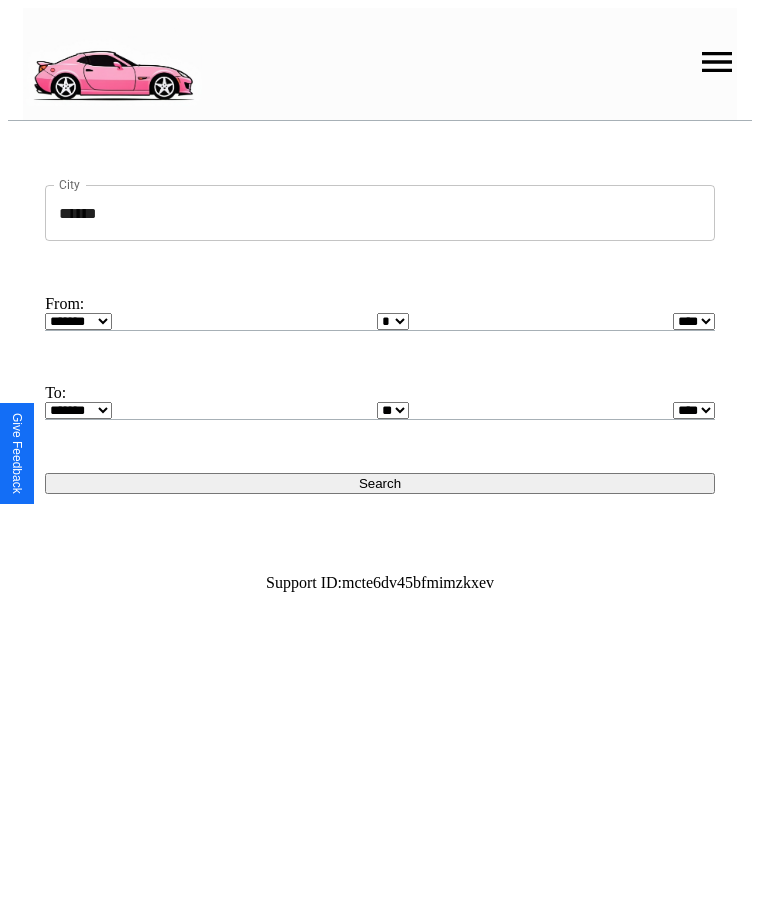 click on "Search" at bounding box center [380, 483] 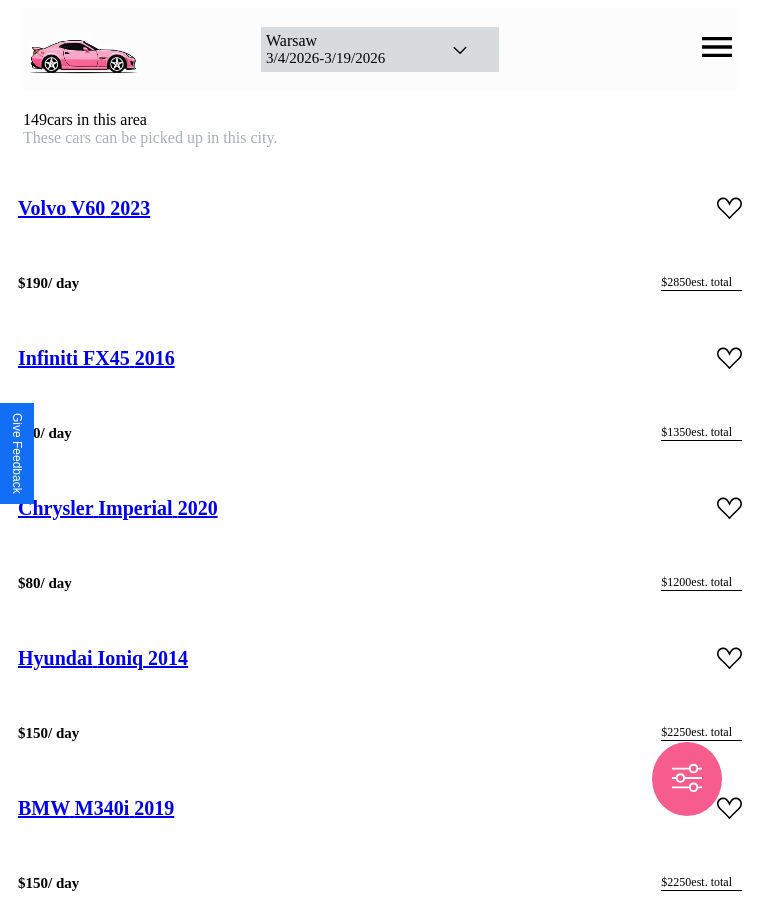 scroll, scrollTop: 27904, scrollLeft: 0, axis: vertical 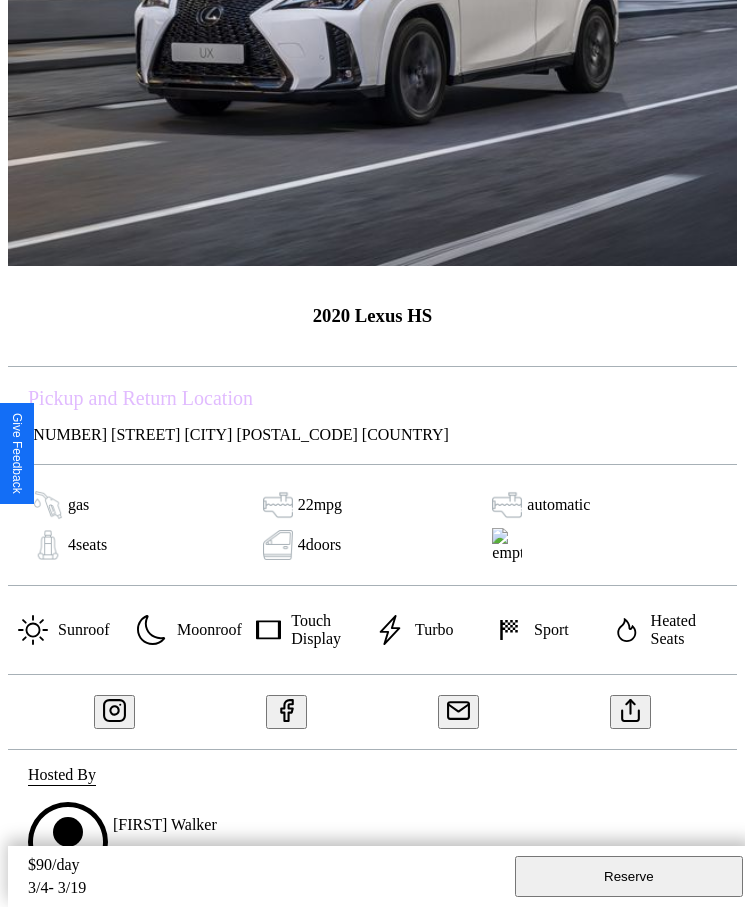 click at bounding box center [631, 707] 